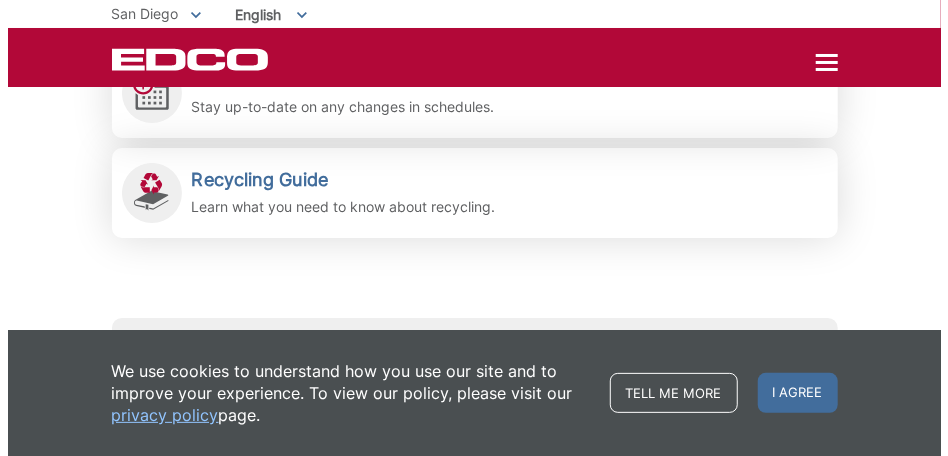 scroll, scrollTop: 600, scrollLeft: 0, axis: vertical 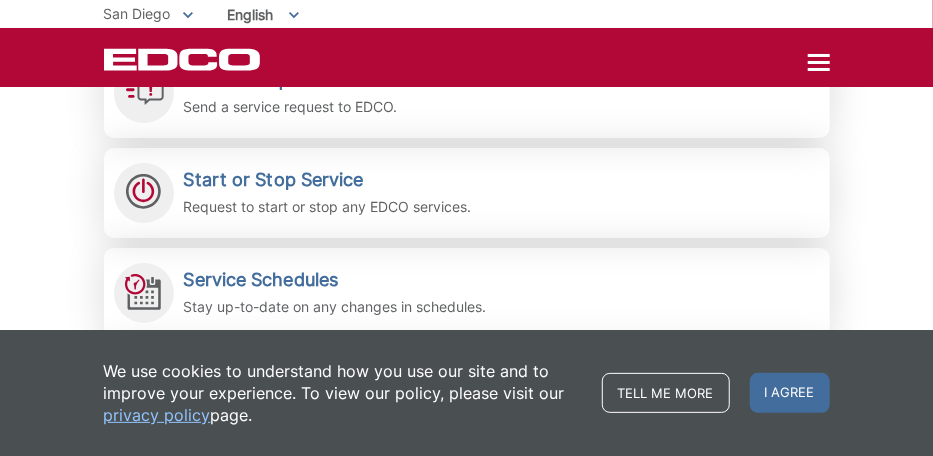 click at bounding box center [819, 62] 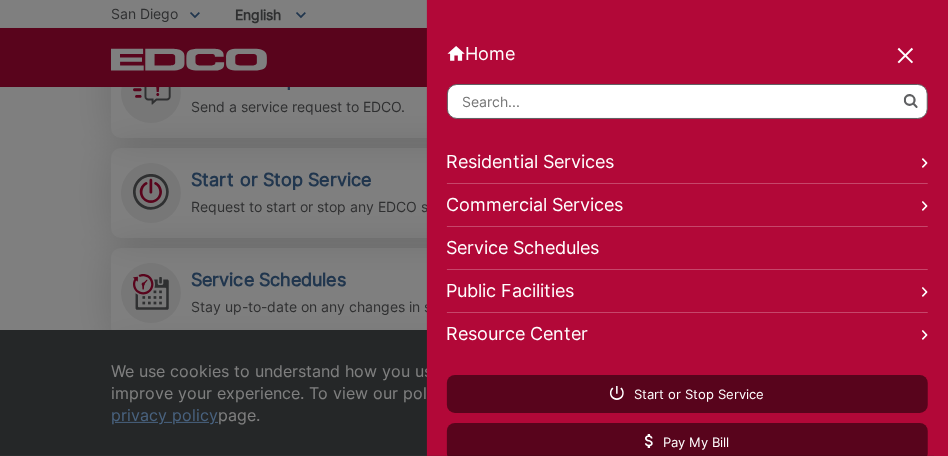 click on "Commercial Services" at bounding box center [687, 205] 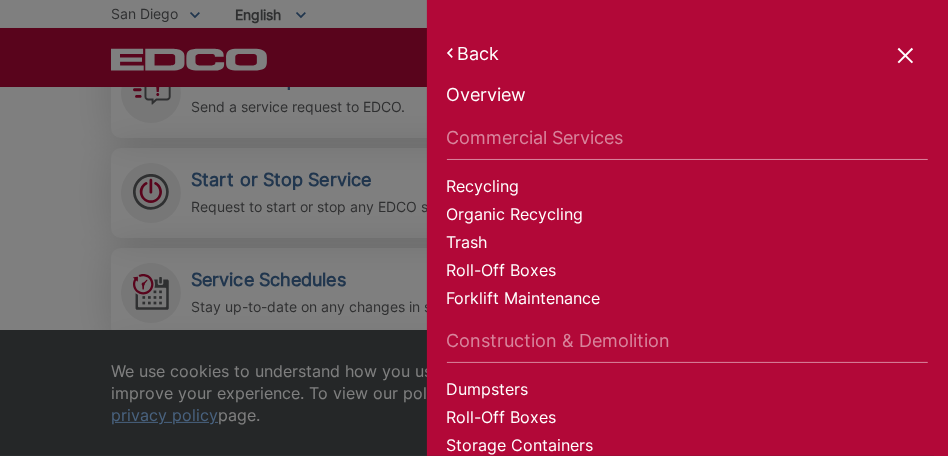 scroll, scrollTop: 84, scrollLeft: 0, axis: vertical 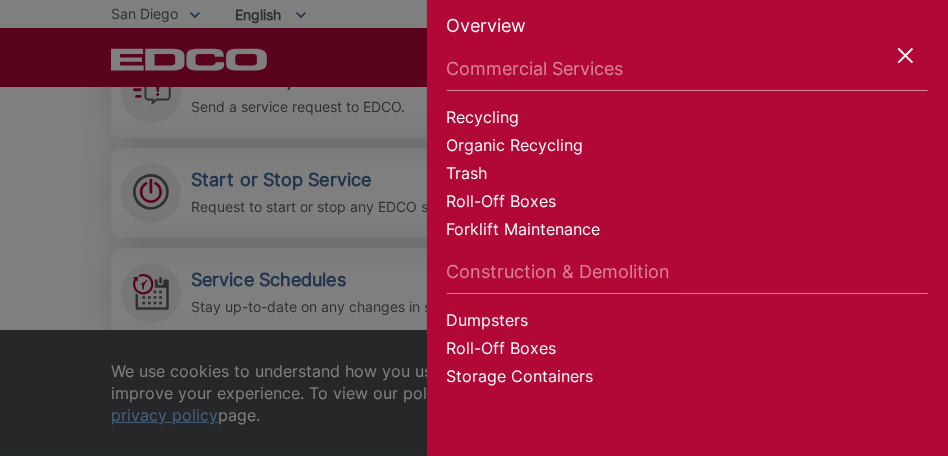 click on "Roll-Off Boxes" at bounding box center (687, 351) 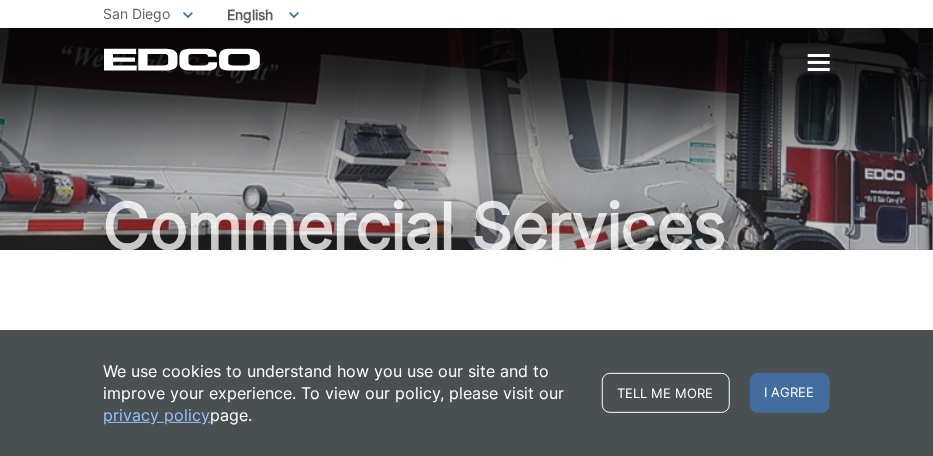 scroll, scrollTop: 375, scrollLeft: 0, axis: vertical 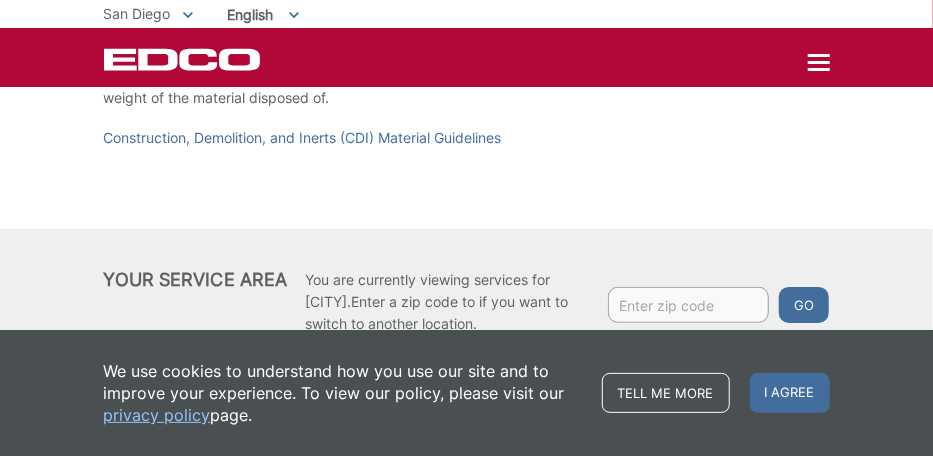 click on "I agree" at bounding box center (790, 393) 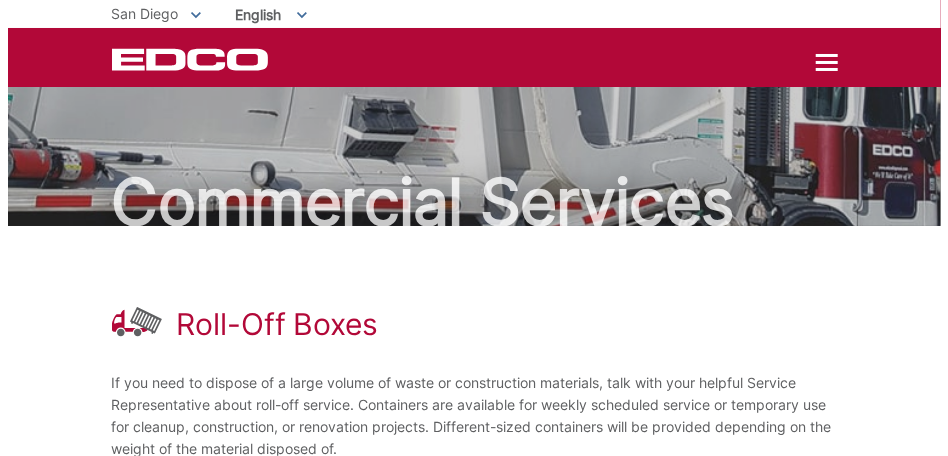 scroll, scrollTop: 0, scrollLeft: 0, axis: both 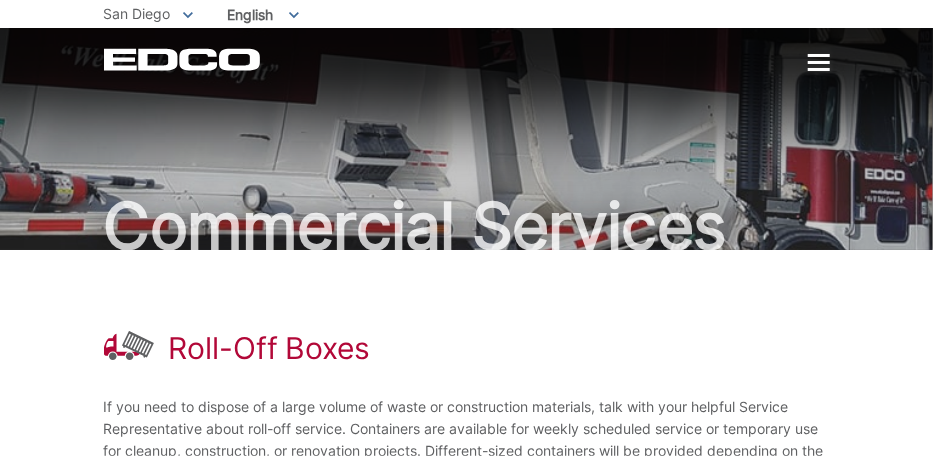 click at bounding box center (819, 63) 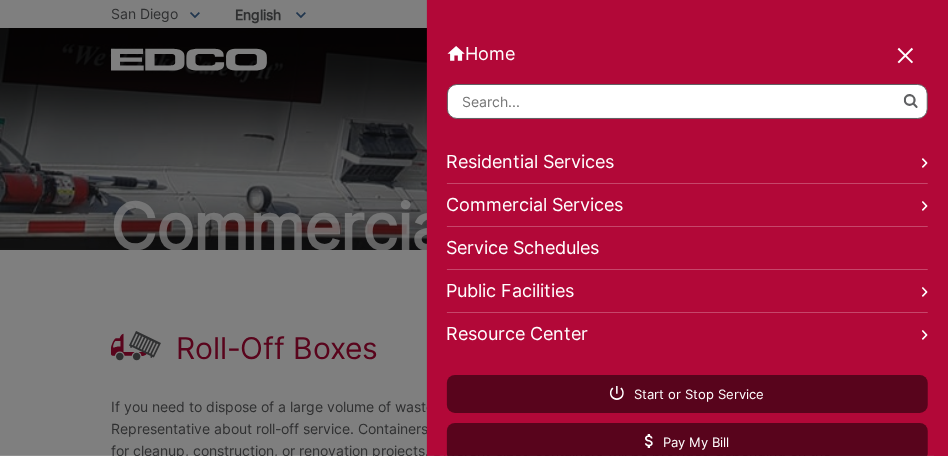 click at bounding box center [687, 101] 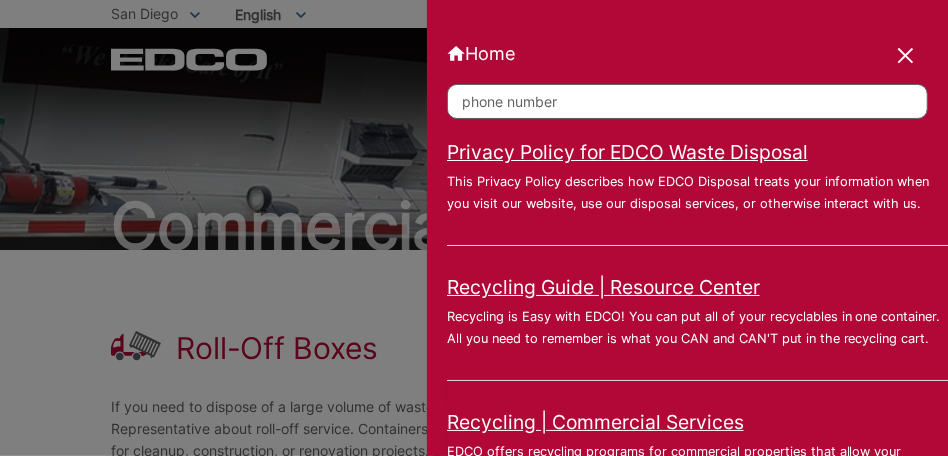 type on "phone number" 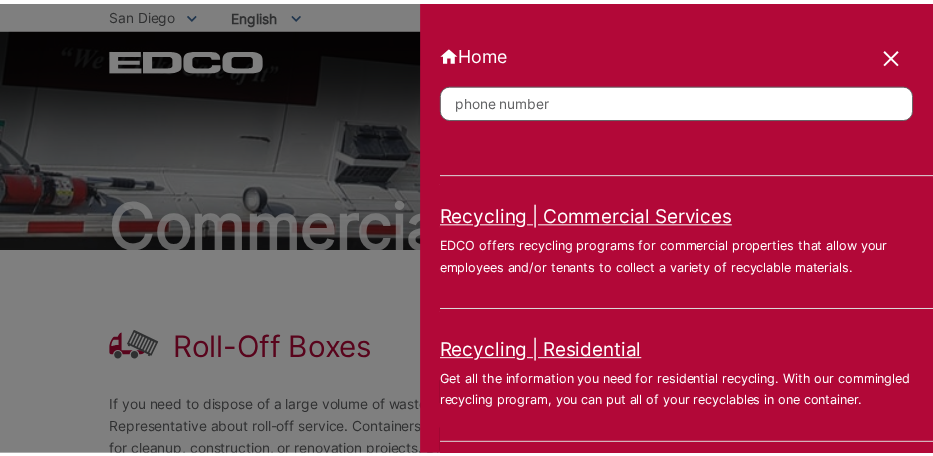 scroll, scrollTop: 361, scrollLeft: 0, axis: vertical 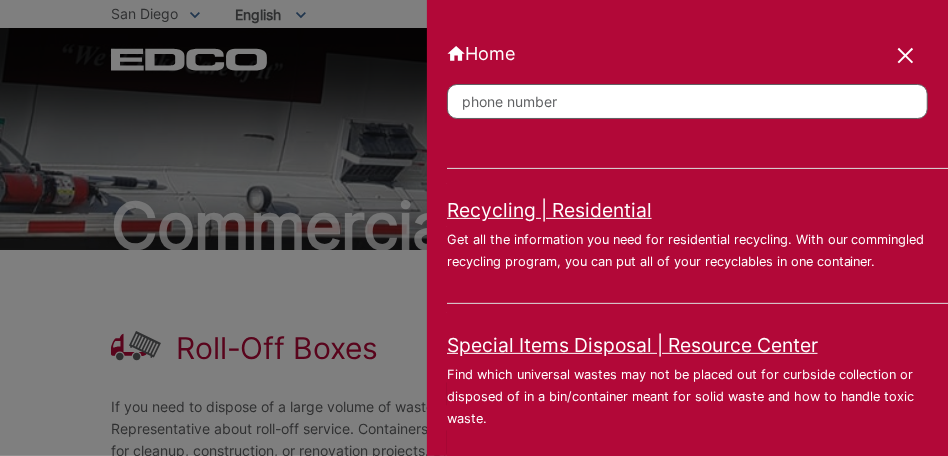 click at bounding box center (907, 57) 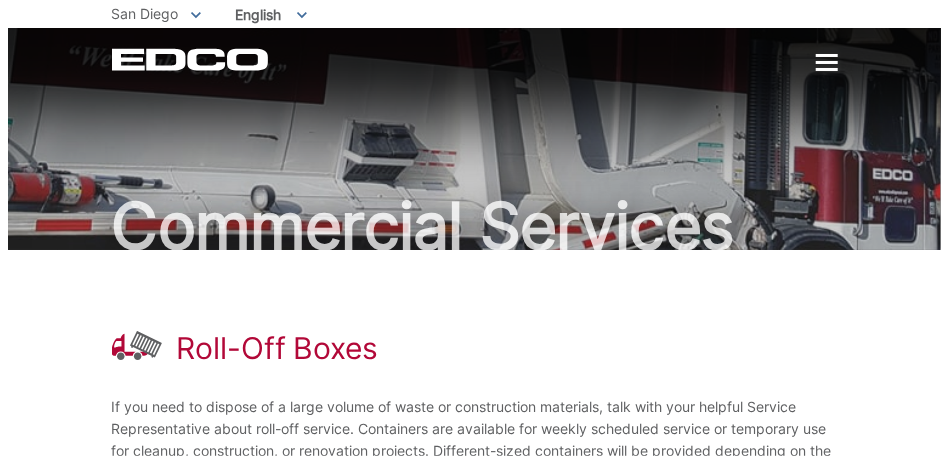 scroll, scrollTop: 1659, scrollLeft: 0, axis: vertical 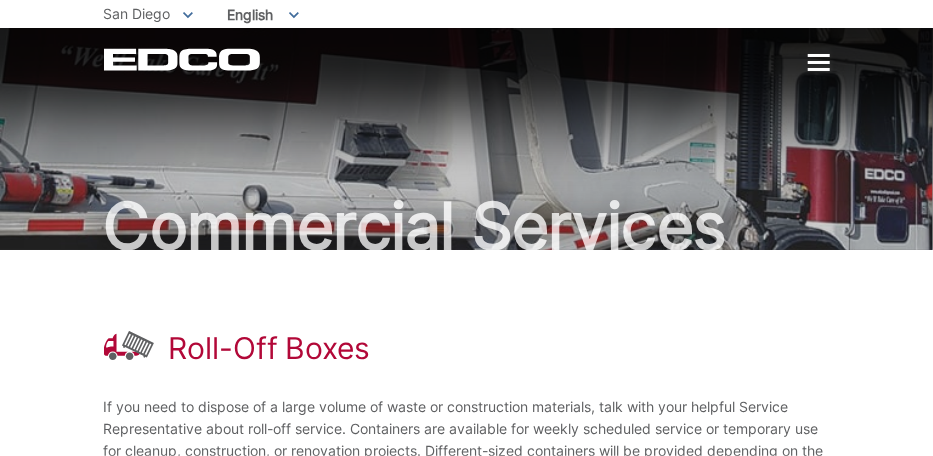 click on "San Diego" at bounding box center [137, 13] 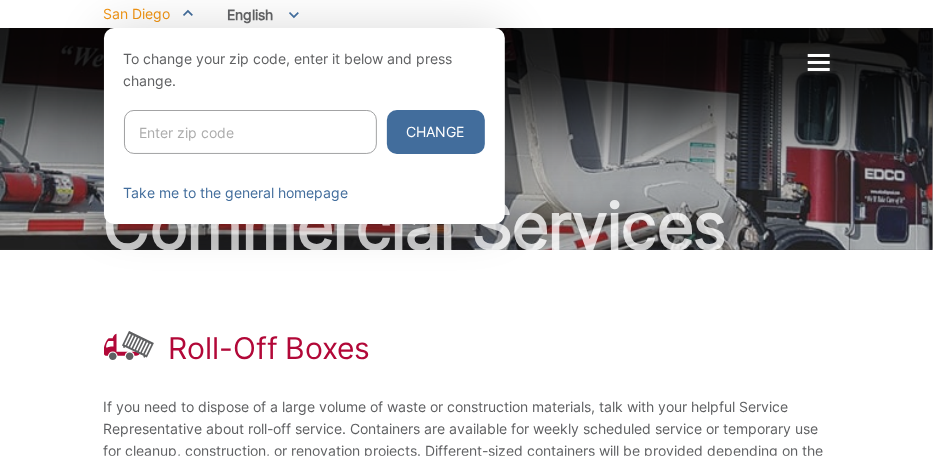 click at bounding box center [466, 256] 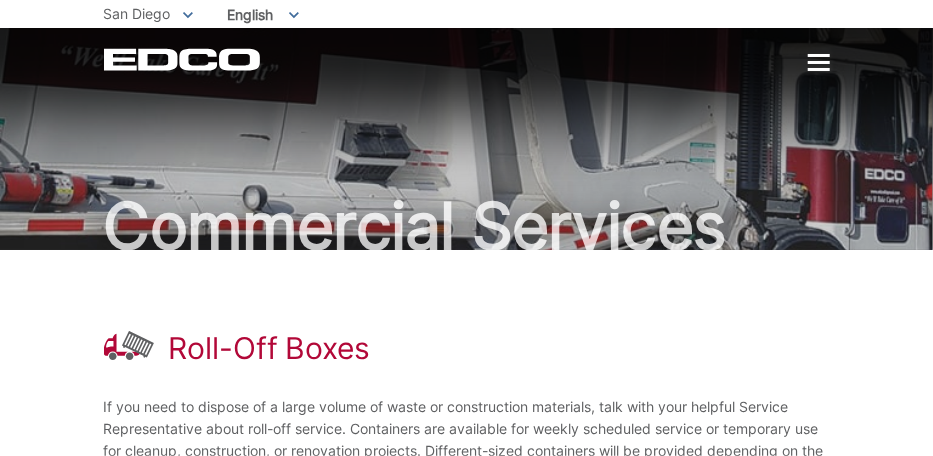 click 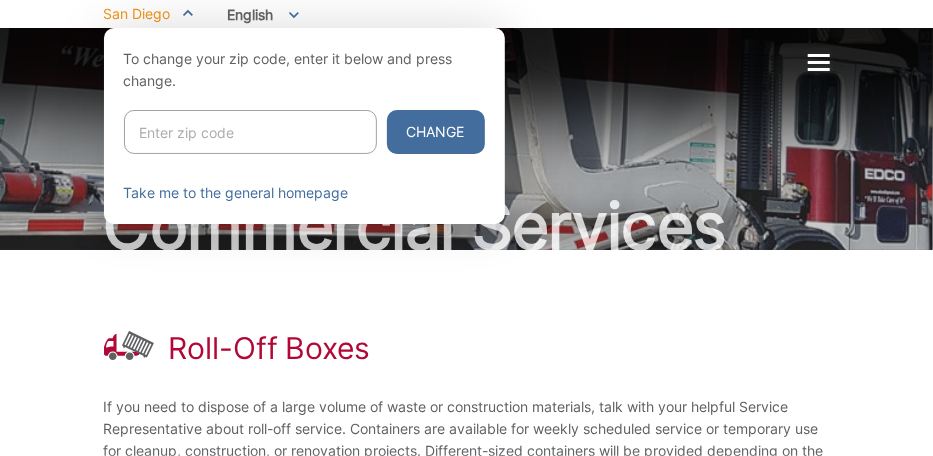 click at bounding box center [250, 132] 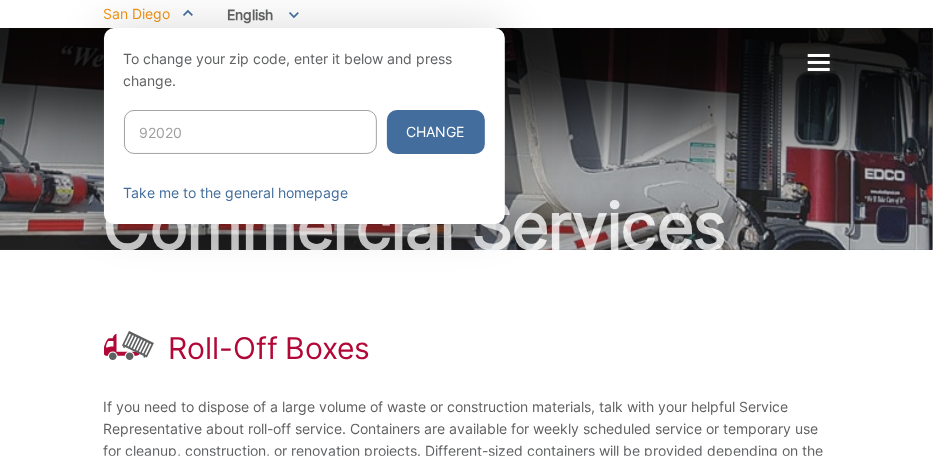 type on "92020" 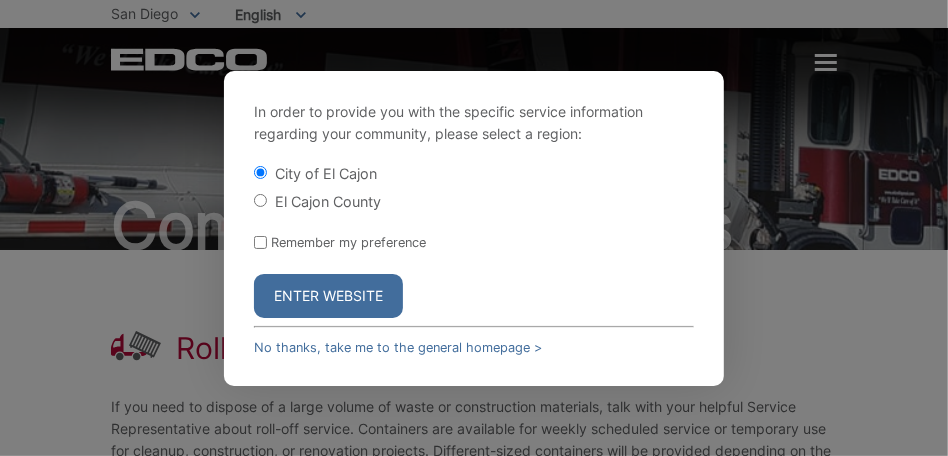 click on "Enter Website" at bounding box center (328, 296) 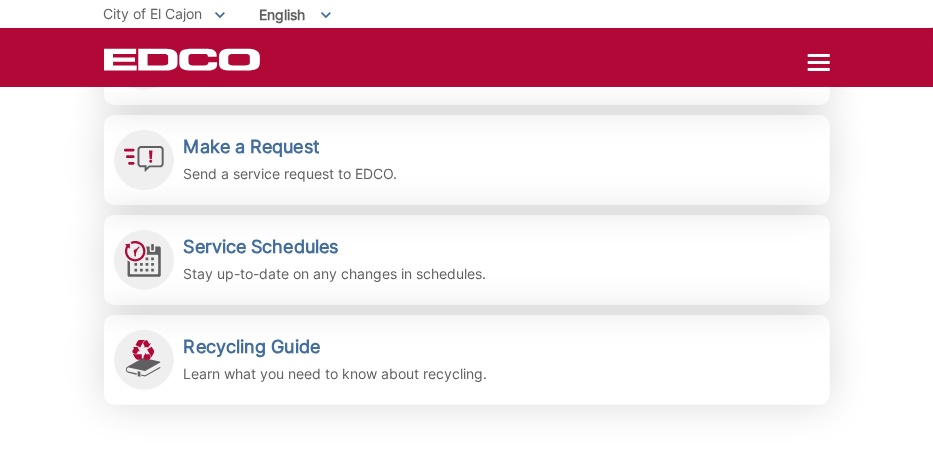 scroll, scrollTop: 500, scrollLeft: 0, axis: vertical 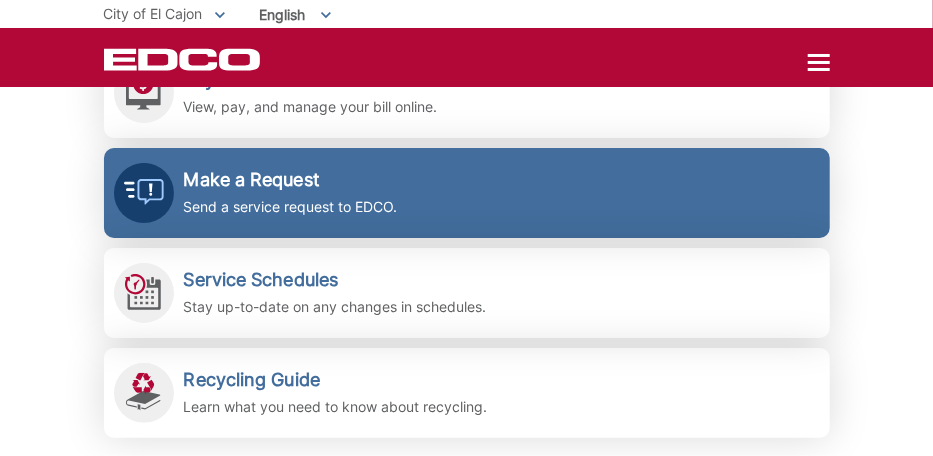 click on "Send a service request to EDCO." at bounding box center [291, 207] 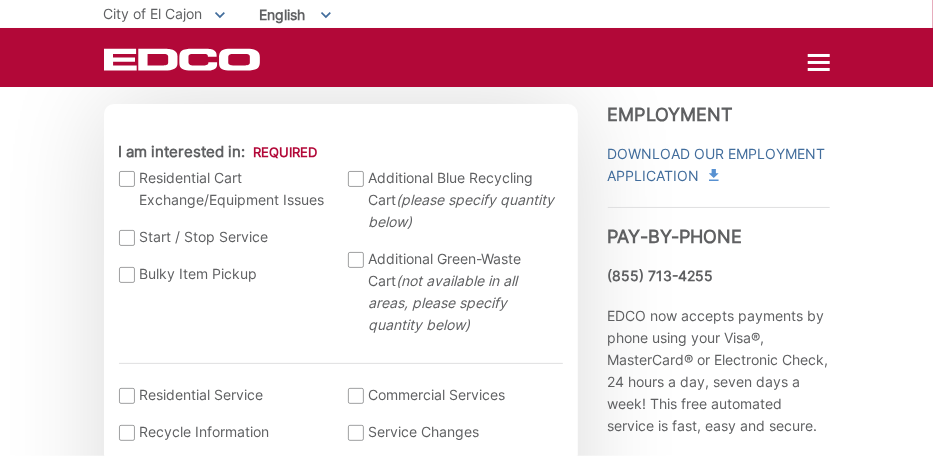 scroll, scrollTop: 600, scrollLeft: 0, axis: vertical 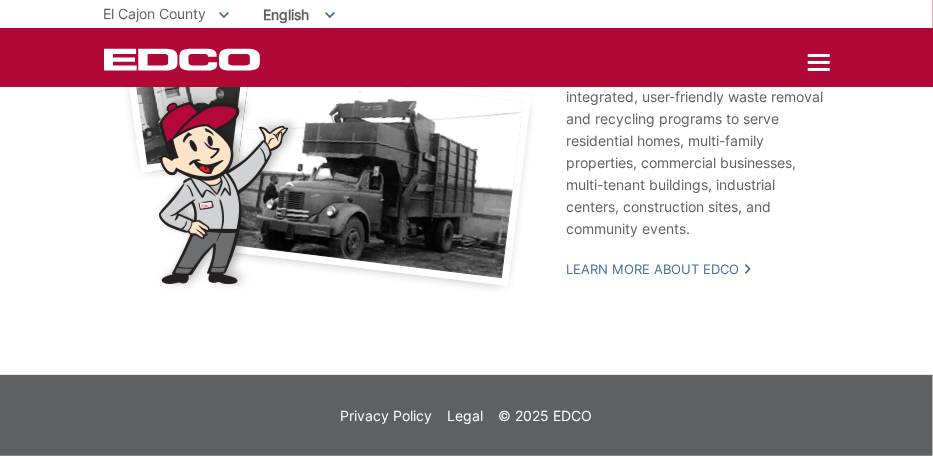 click at bounding box center (320, 100) 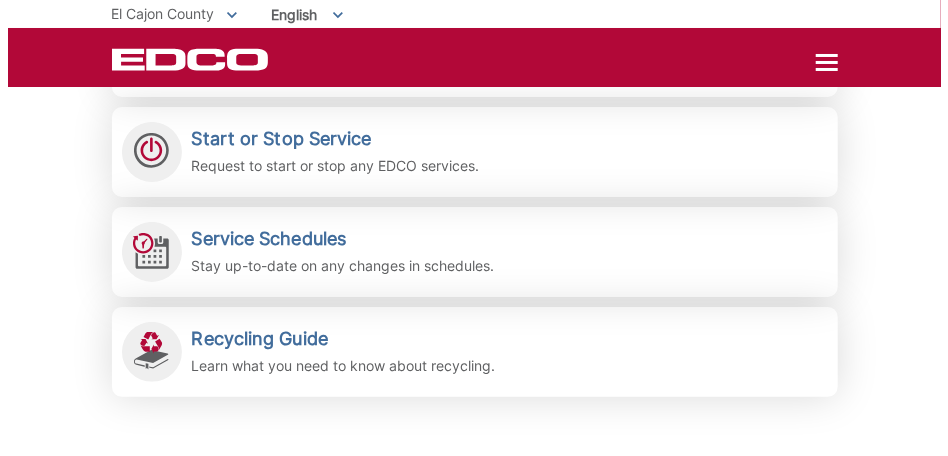 scroll, scrollTop: 0, scrollLeft: 0, axis: both 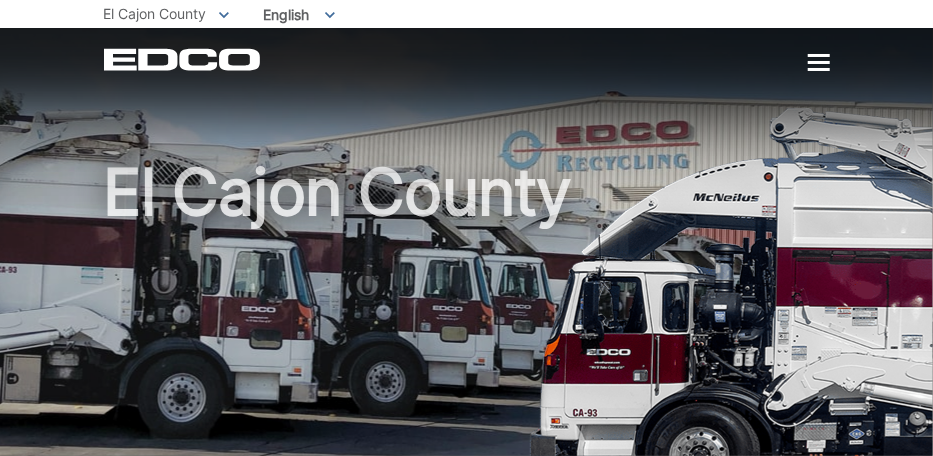 click on "EDCO Logo
Home
Residential Services
Curbside Pickup
Recycling
Organic Recycling
Trash
Household Hazardous Waste
Bulky Item Pickup
Dumpster Service
Temporary Dumpster
Roll-Off Boxes
Storage Containers
Apartments & Condos
Recycling
Organic Recycling
Trash
Commercial Services
Commercial Services
Recycling
Organic Recycling
Trash
Roll-Off Boxes" at bounding box center [466, 49] 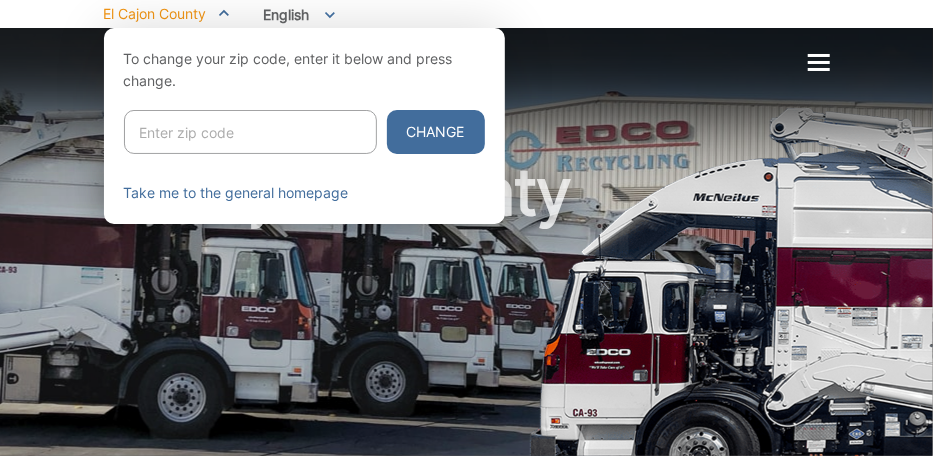 click at bounding box center [250, 132] 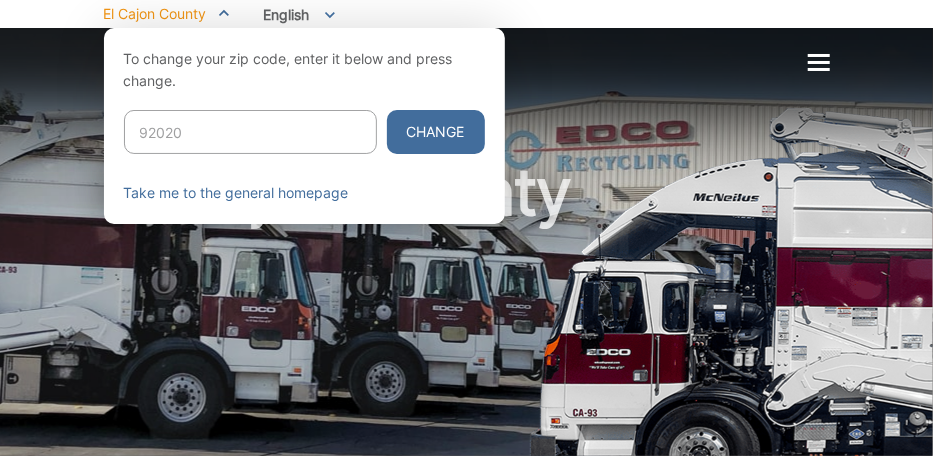 type on "92020" 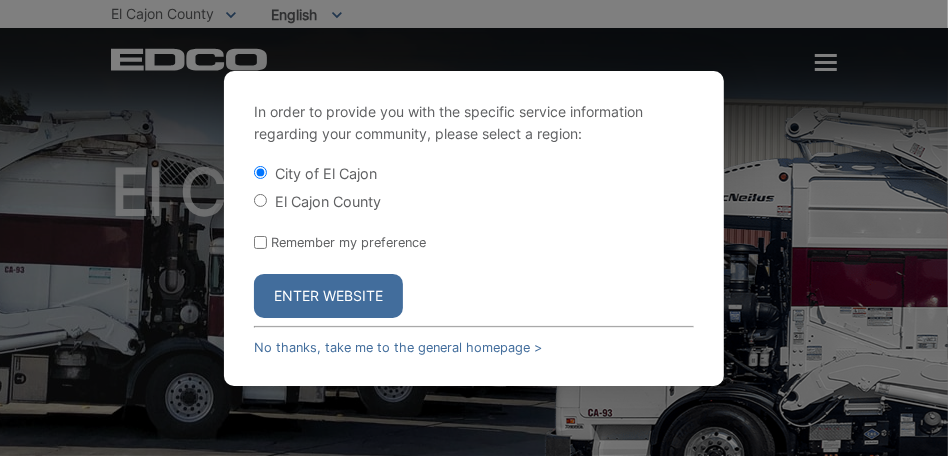 click on "El Cajon County" at bounding box center (260, 200) 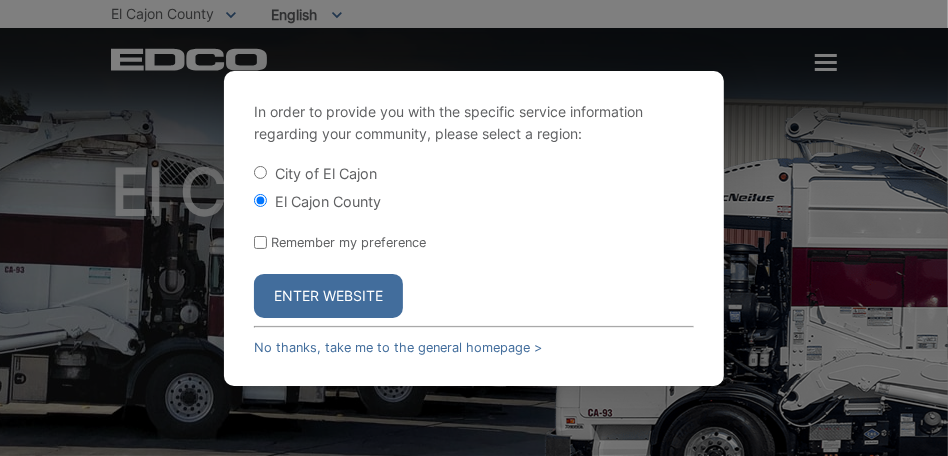 click on "Enter Website" at bounding box center (328, 296) 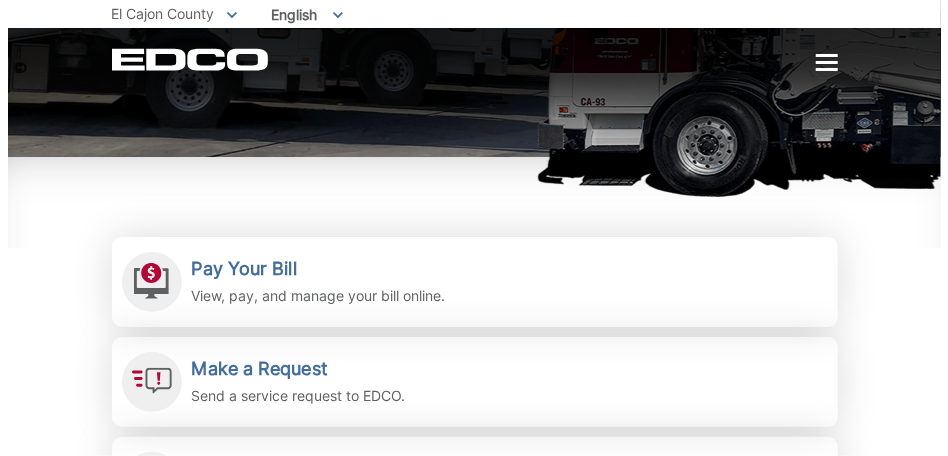 scroll, scrollTop: 400, scrollLeft: 0, axis: vertical 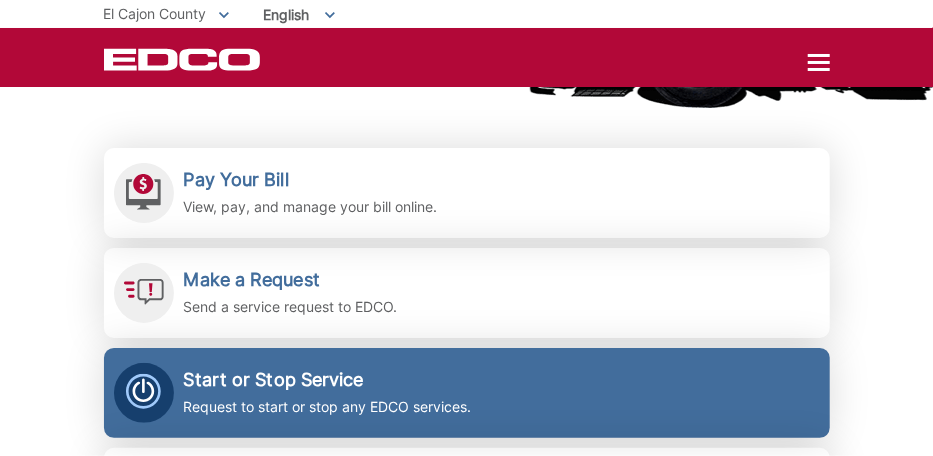click on "Start or Stop Service" at bounding box center (328, 380) 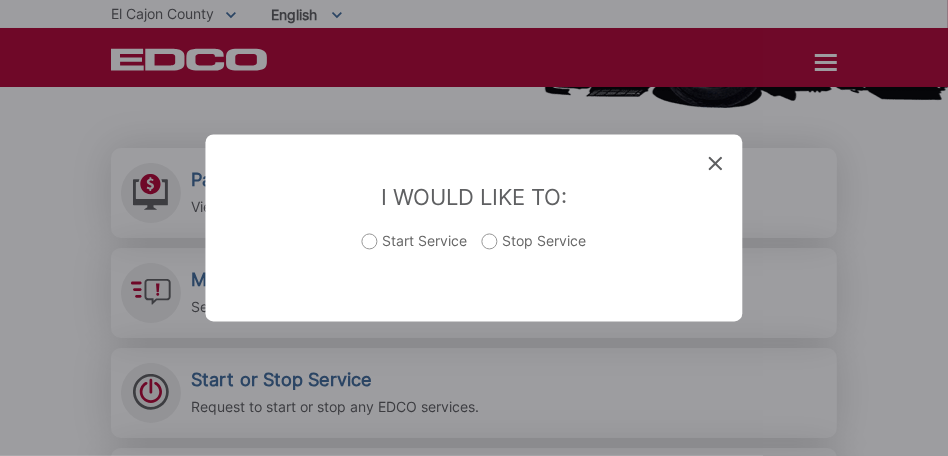 click on "Stop Service" at bounding box center [534, 252] 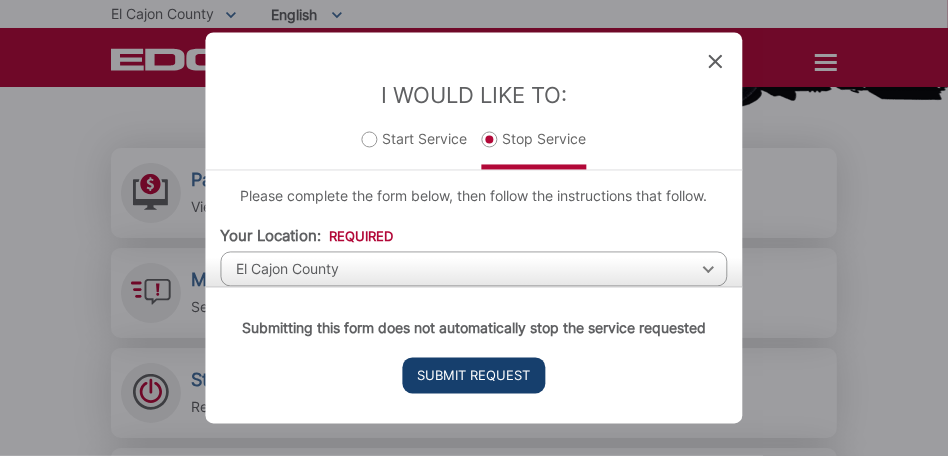 click on "Submit Request" at bounding box center (474, 376) 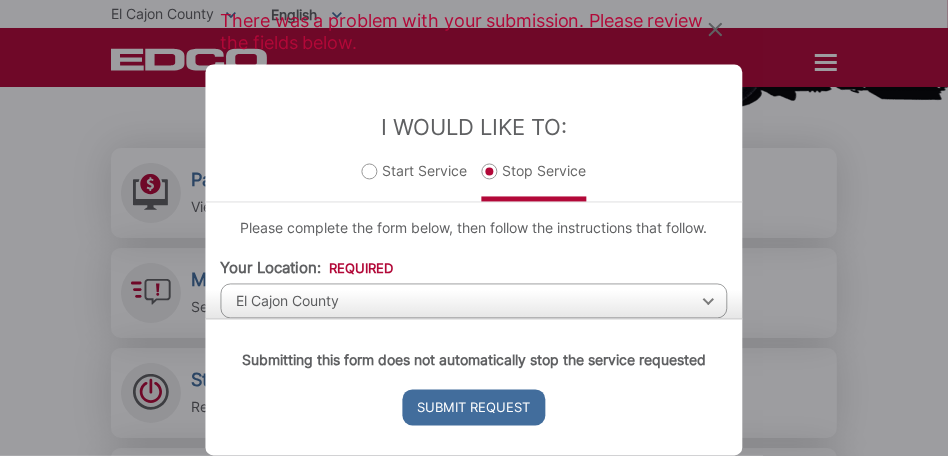 scroll, scrollTop: 300, scrollLeft: 0, axis: vertical 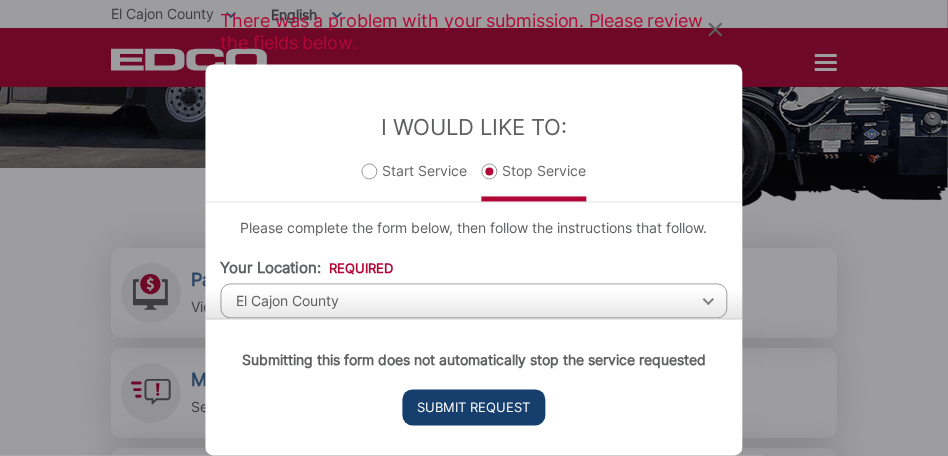 click on "Submit Request" at bounding box center (474, 408) 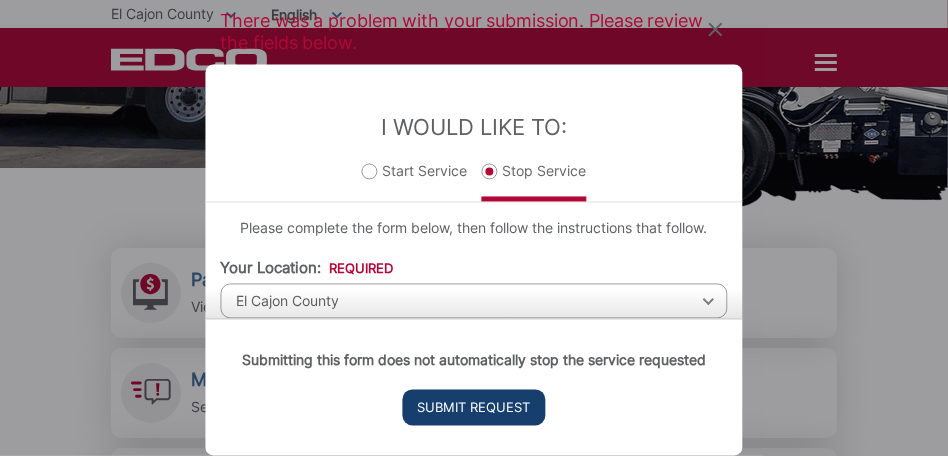 scroll, scrollTop: 200, scrollLeft: 0, axis: vertical 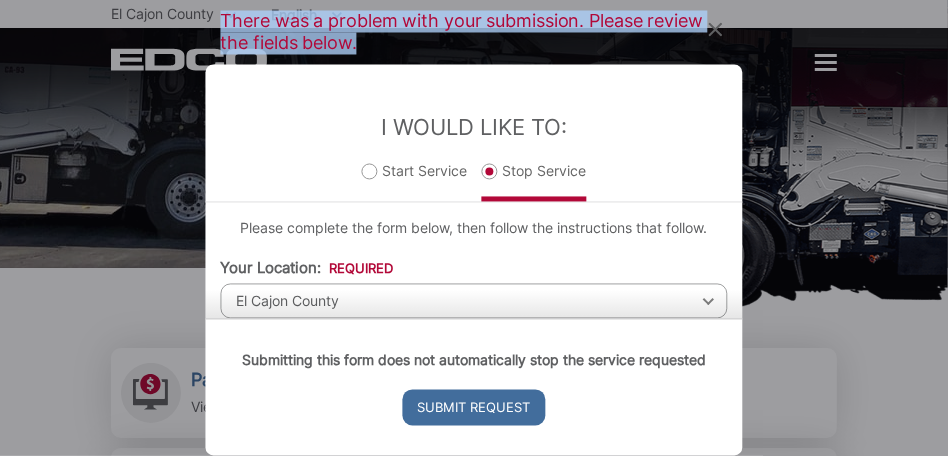 drag, startPoint x: 298, startPoint y: 91, endPoint x: 184, endPoint y: 93, distance: 114.01754 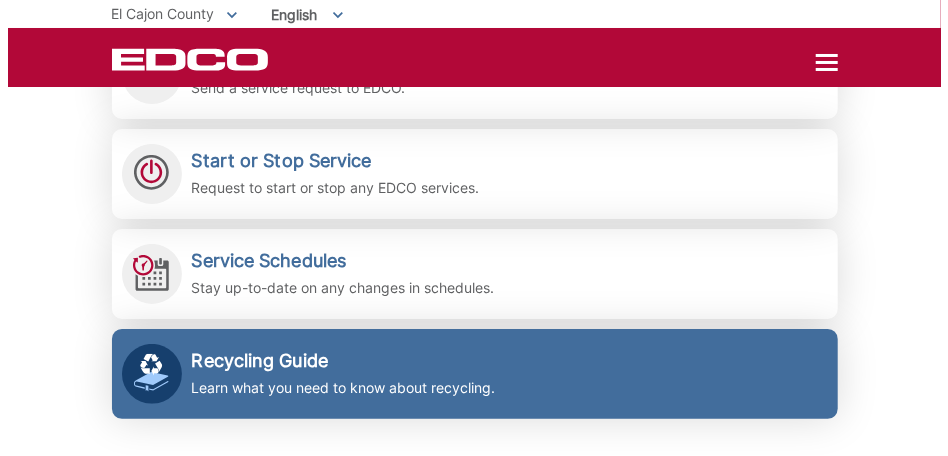 scroll, scrollTop: 500, scrollLeft: 0, axis: vertical 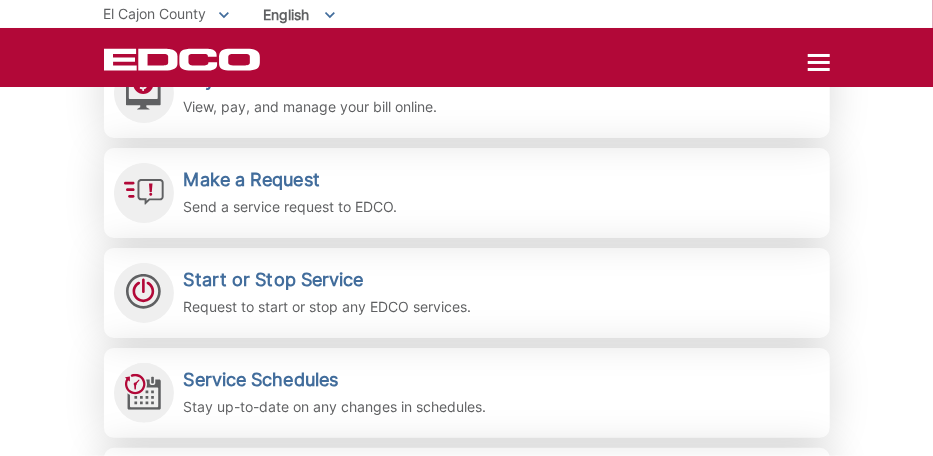 click on "Start or Stop Service" at bounding box center [328, 280] 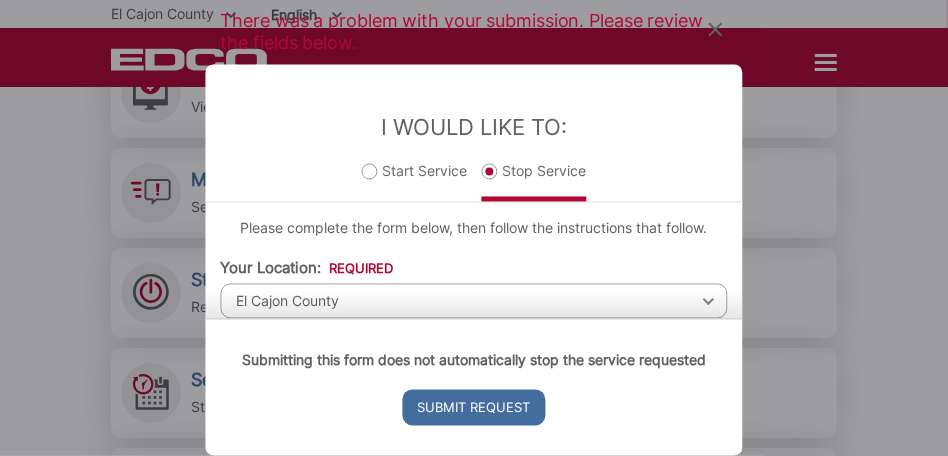 click on "Submitting this form does not automatically stop the service requested Submit Request" at bounding box center (474, 387) 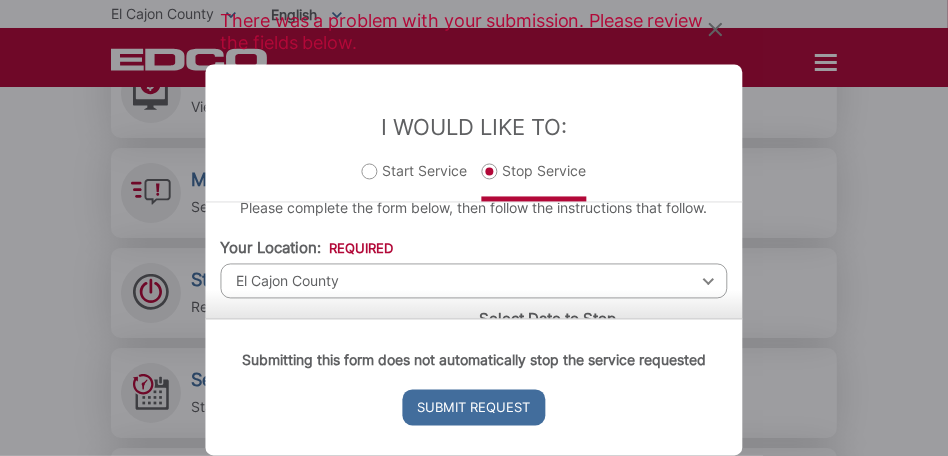 scroll, scrollTop: 0, scrollLeft: 0, axis: both 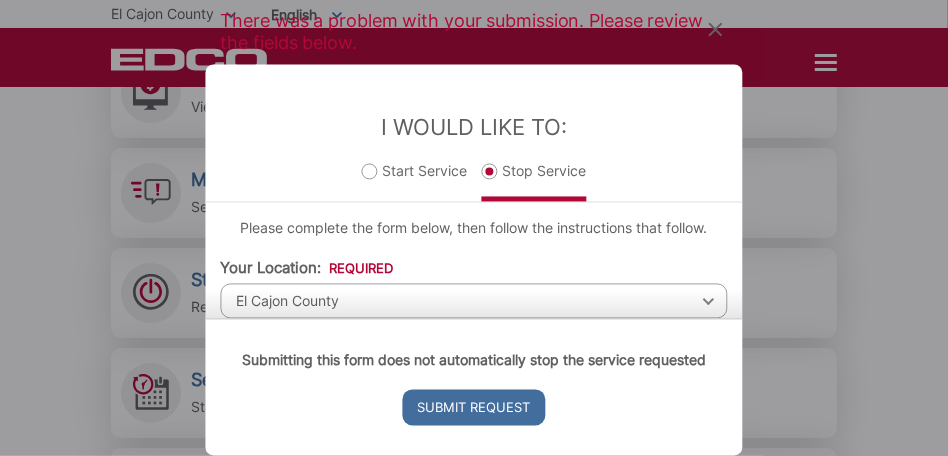 click 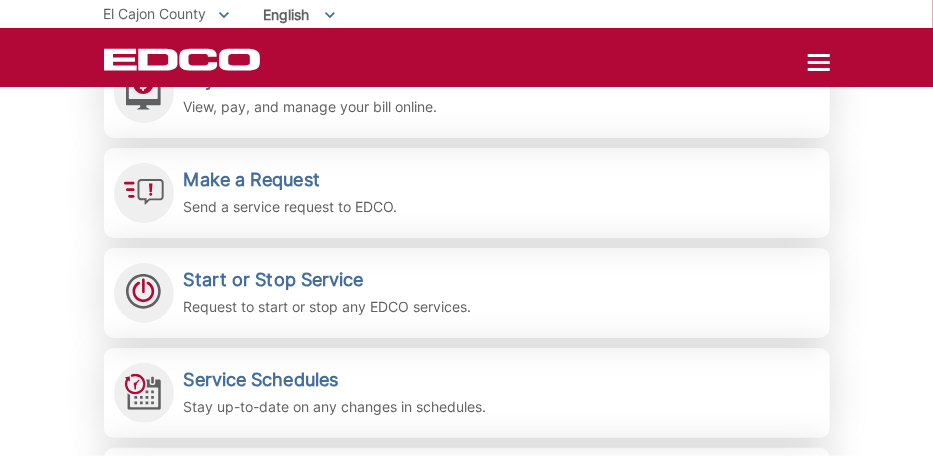 click at bounding box center [819, 63] 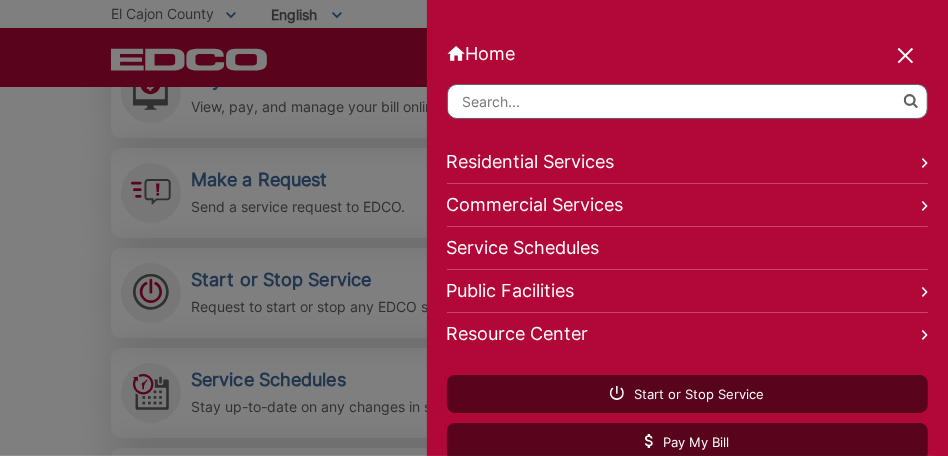 click at bounding box center [687, 101] 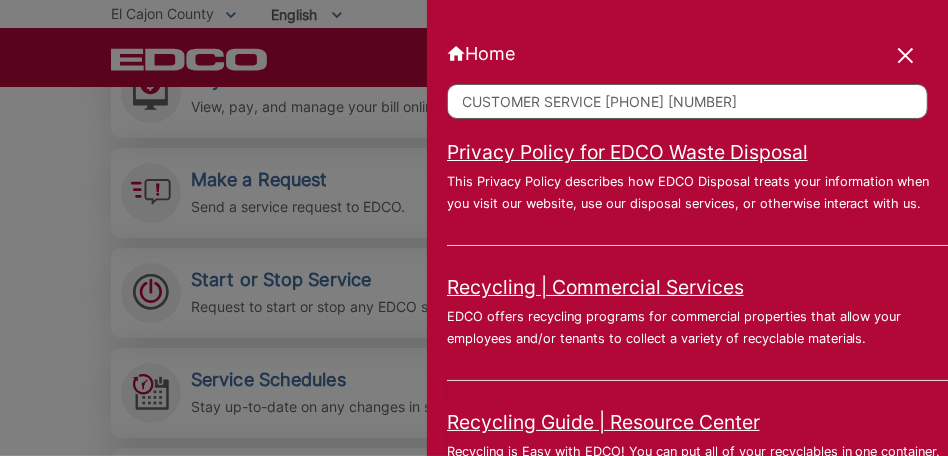 type on "CUSTOMER SERVICE PHONE NUMBER" 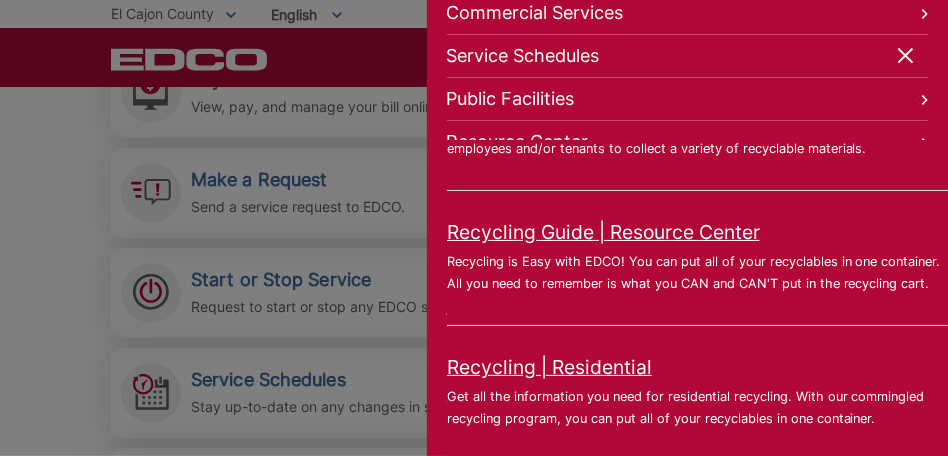 scroll, scrollTop: 361, scrollLeft: 0, axis: vertical 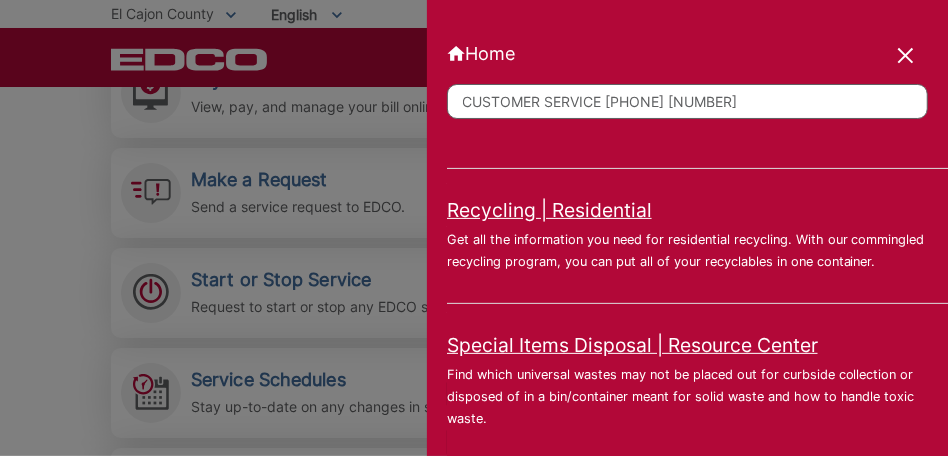 click on "CUSTOMER SERVICE PHONE NUMBER" at bounding box center [687, 101] 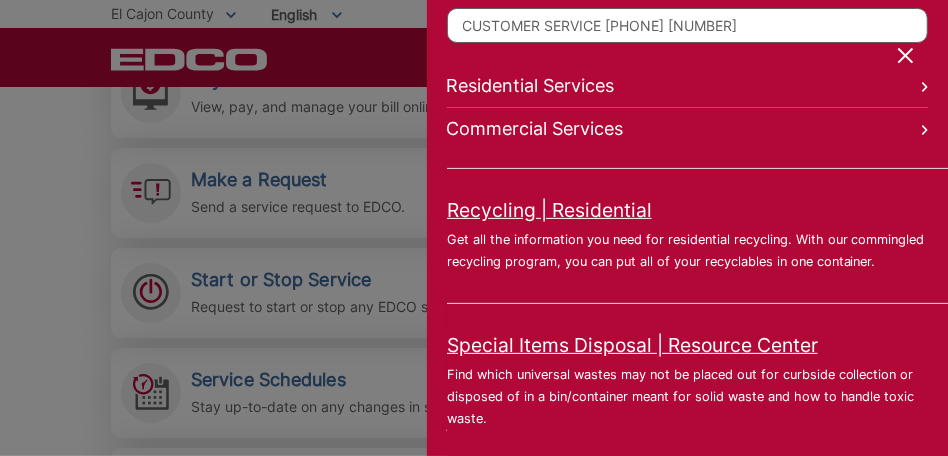 scroll, scrollTop: 100, scrollLeft: 0, axis: vertical 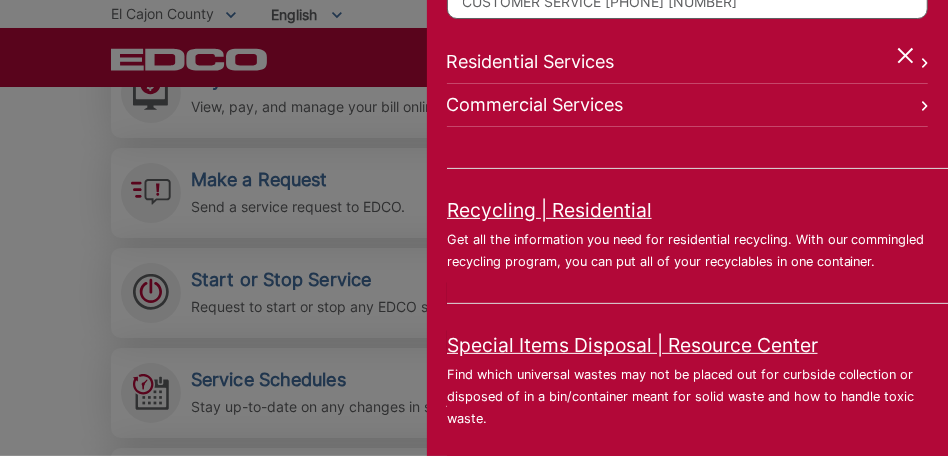 click on "Commercial Services" at bounding box center [687, 105] 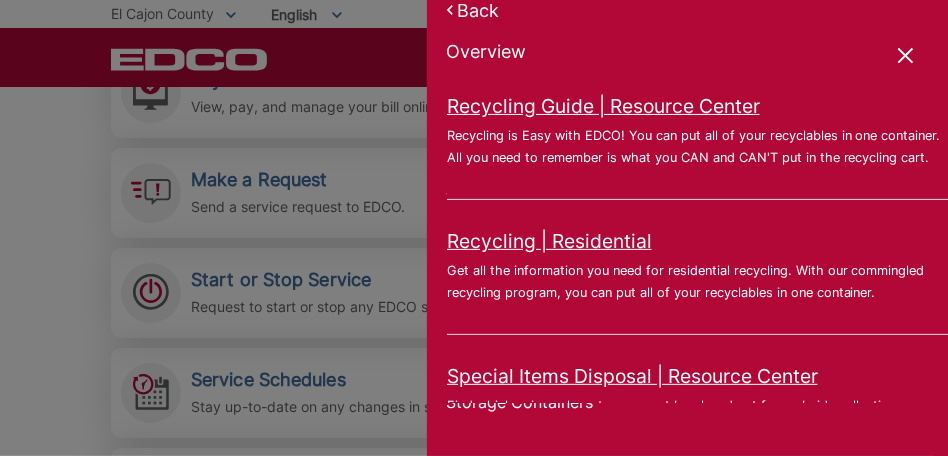 scroll, scrollTop: 361, scrollLeft: 0, axis: vertical 